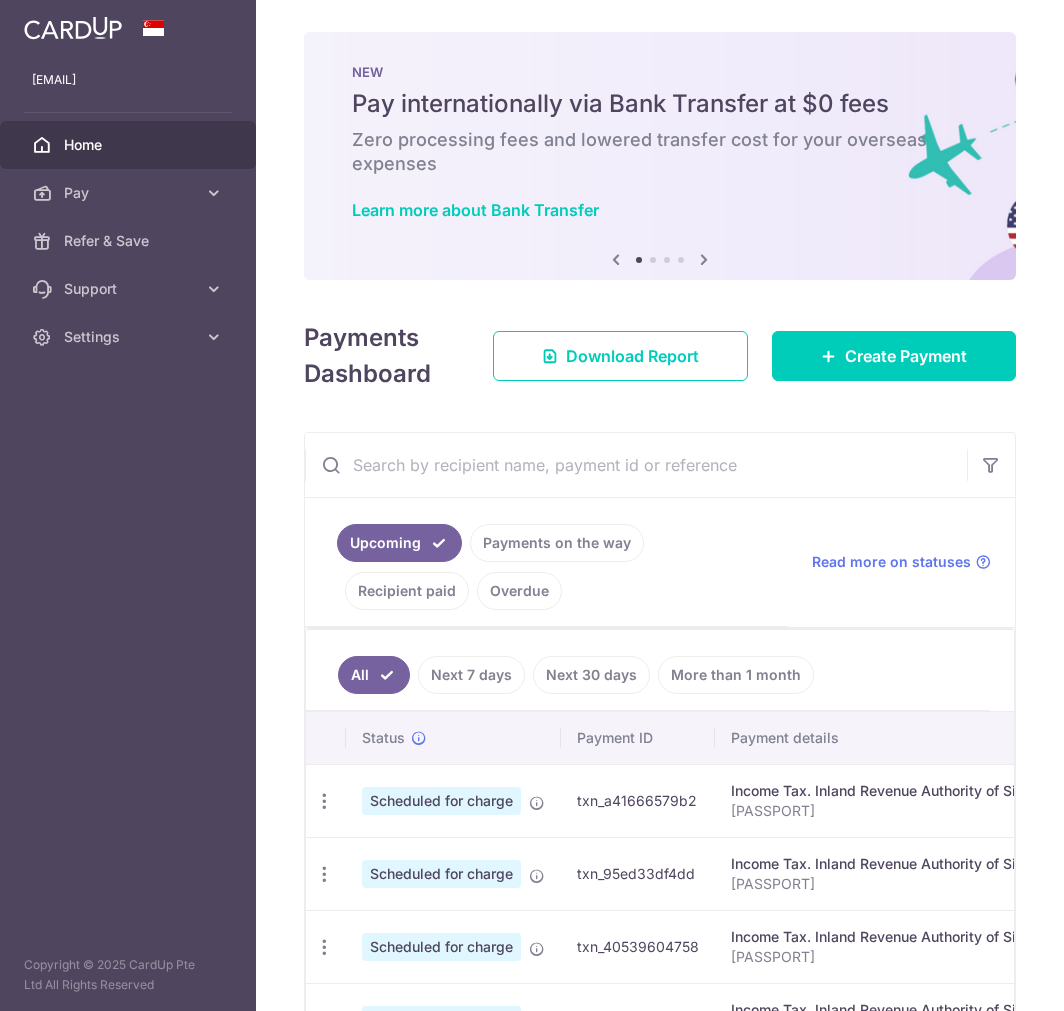 scroll, scrollTop: 0, scrollLeft: 0, axis: both 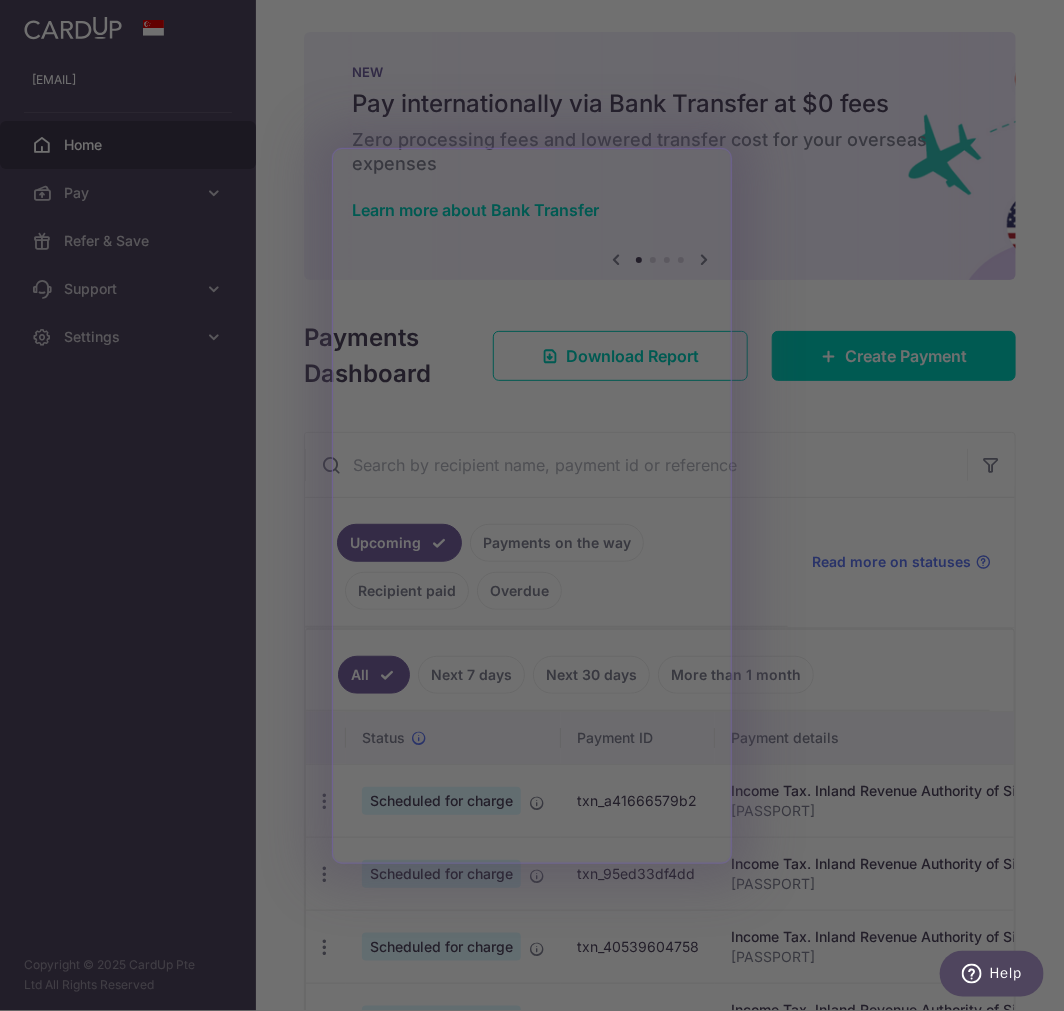 click at bounding box center (537, 510) 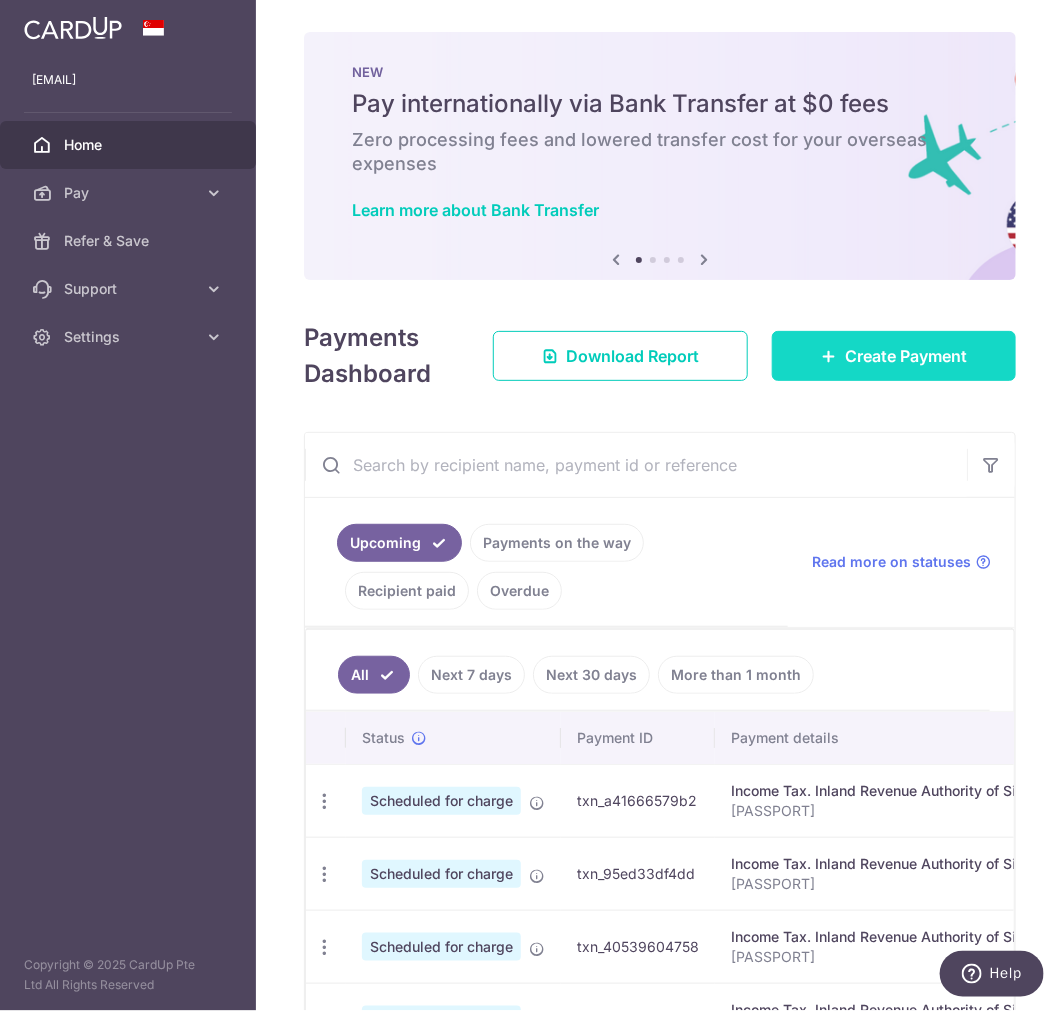 click on "Create Payment" at bounding box center [894, 356] 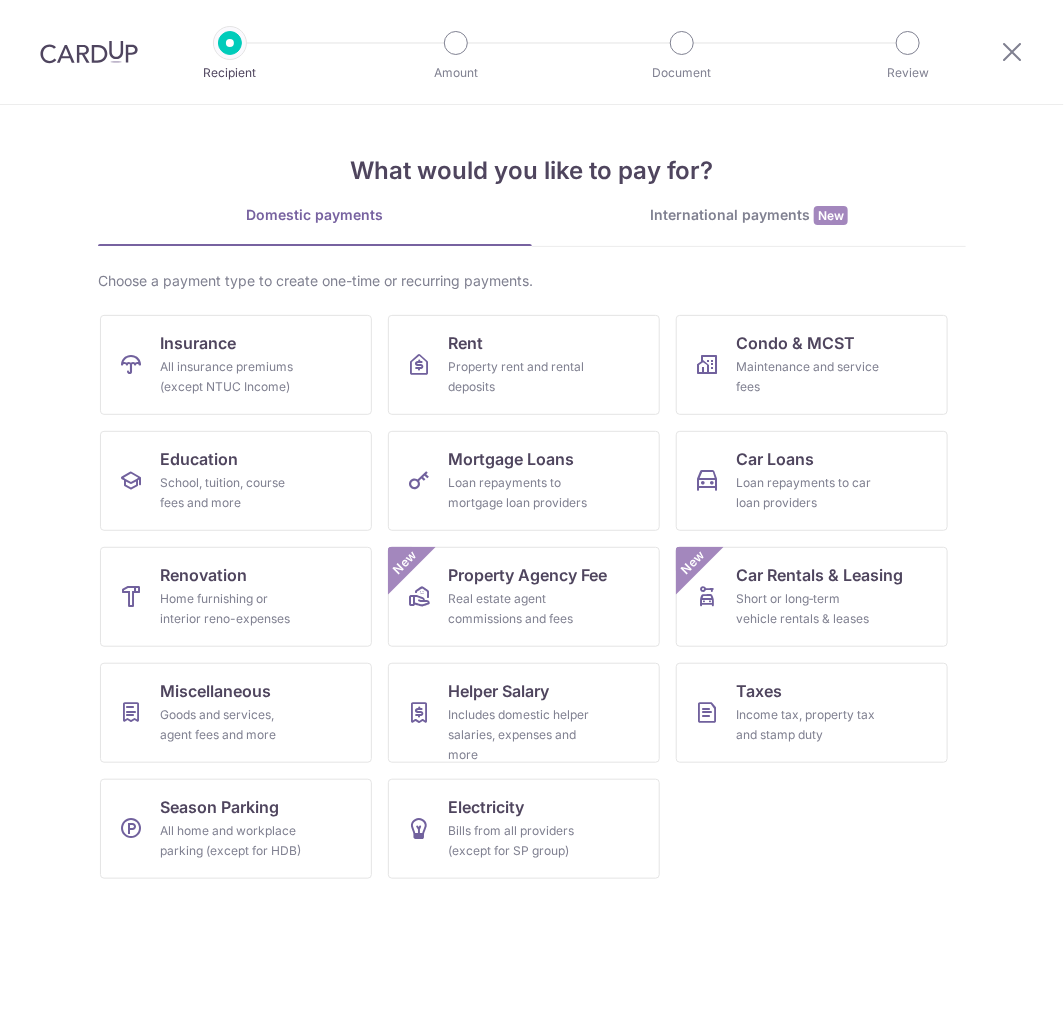 scroll, scrollTop: 0, scrollLeft: 0, axis: both 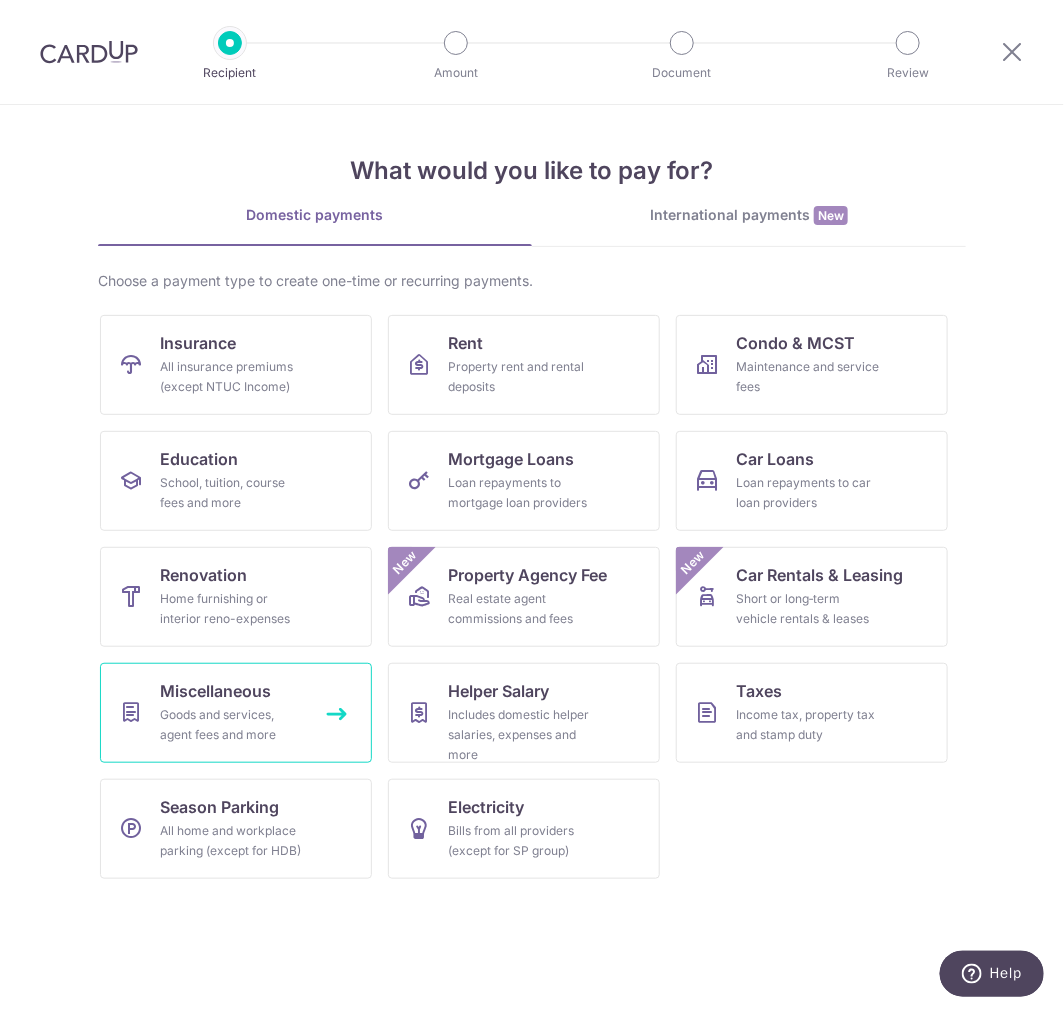 click on "Goods and services, agent fees and more" at bounding box center (232, 725) 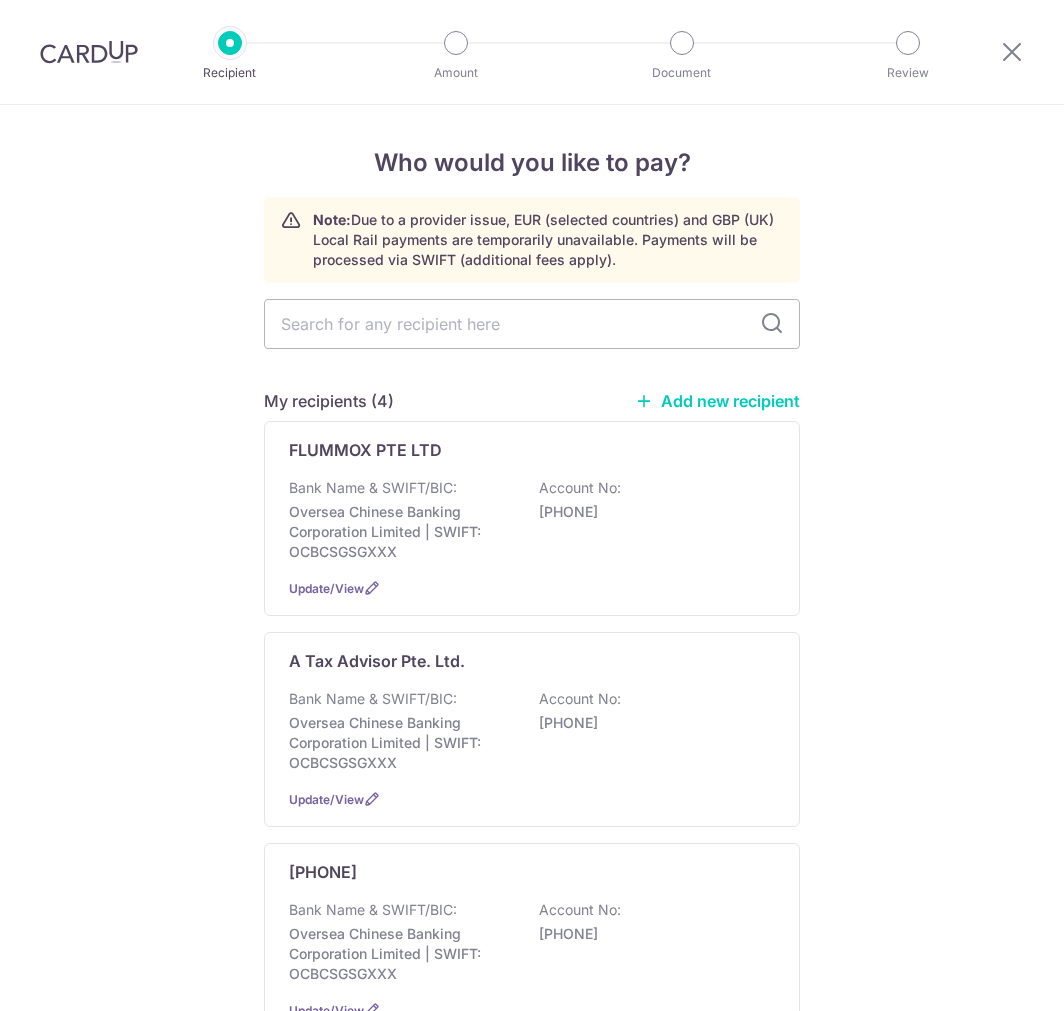 scroll, scrollTop: 0, scrollLeft: 0, axis: both 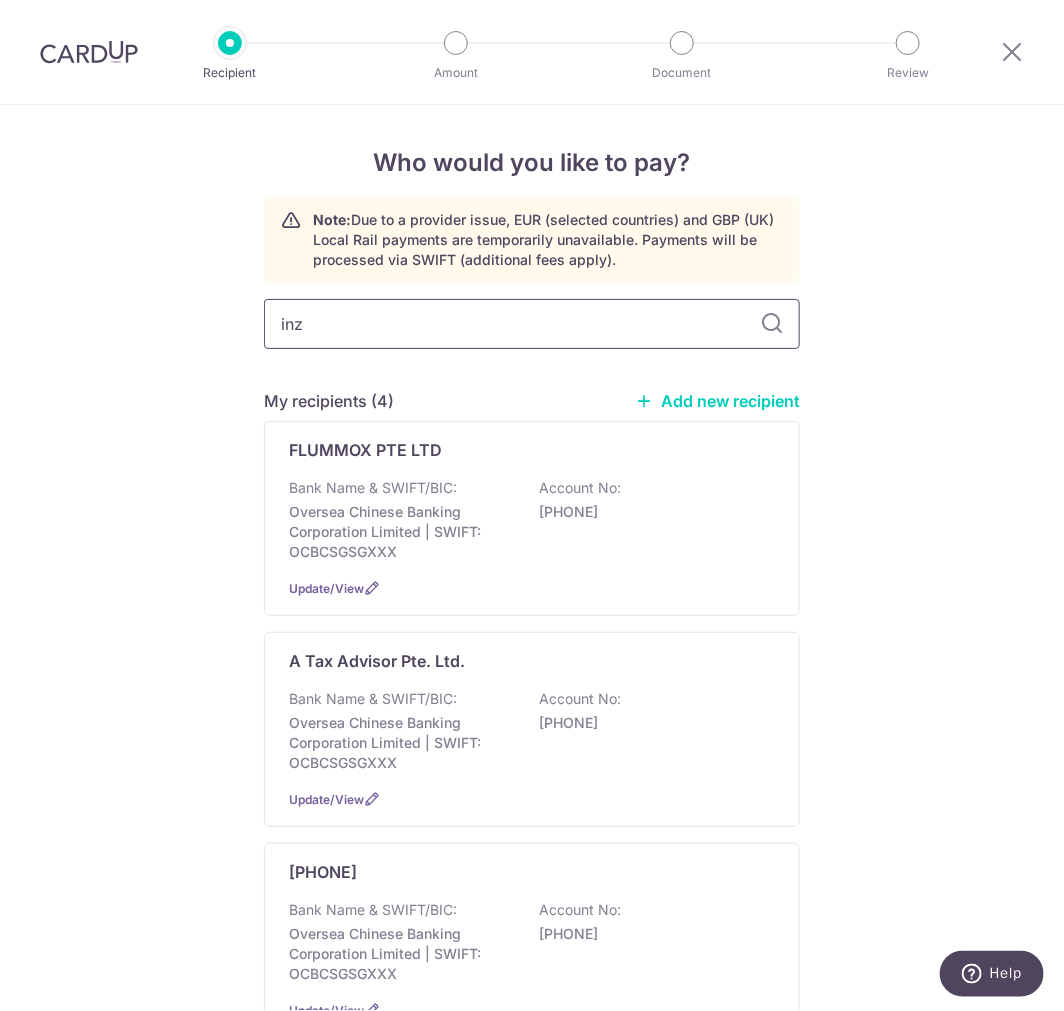 type on "inzy" 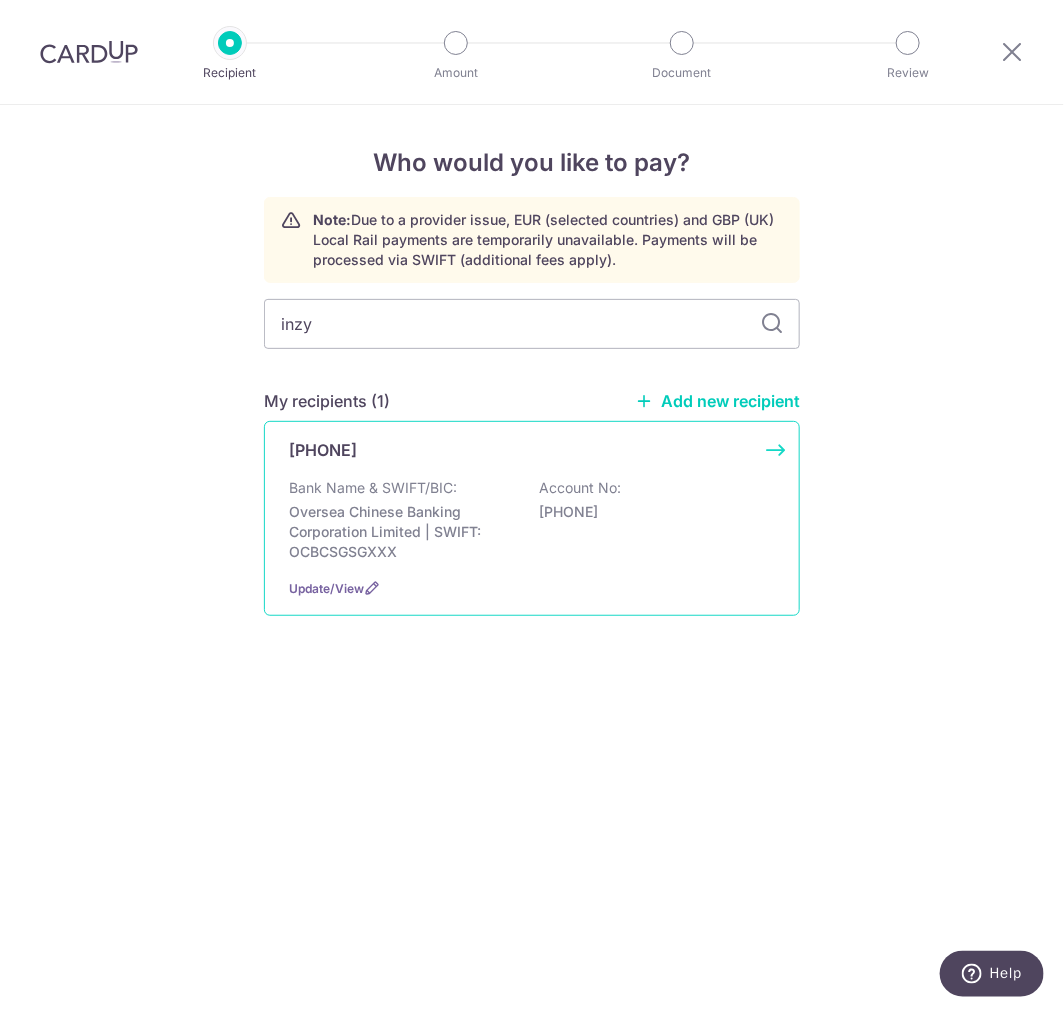 click on "Oversea Chinese Banking Corporation Limited | SWIFT: OCBCSGSGXXX" at bounding box center (401, 532) 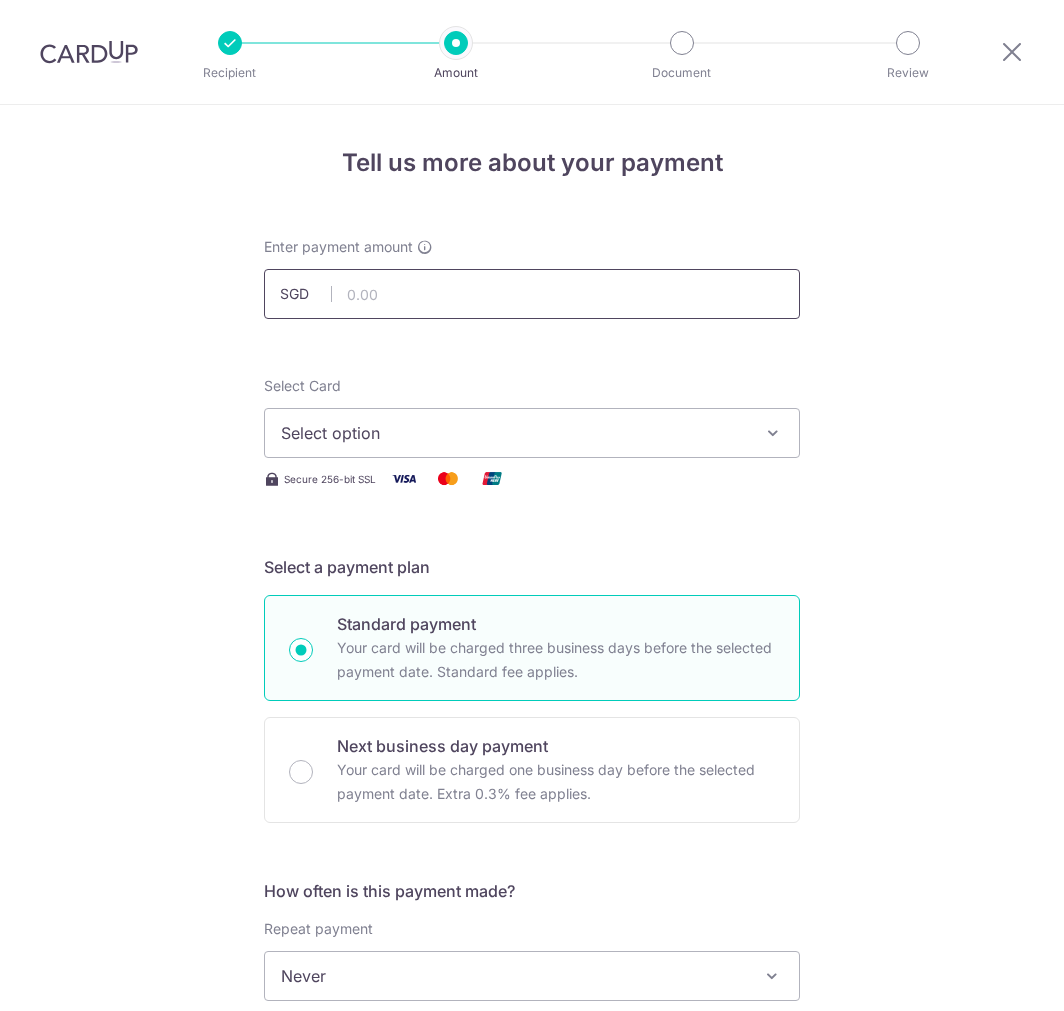 scroll, scrollTop: 0, scrollLeft: 0, axis: both 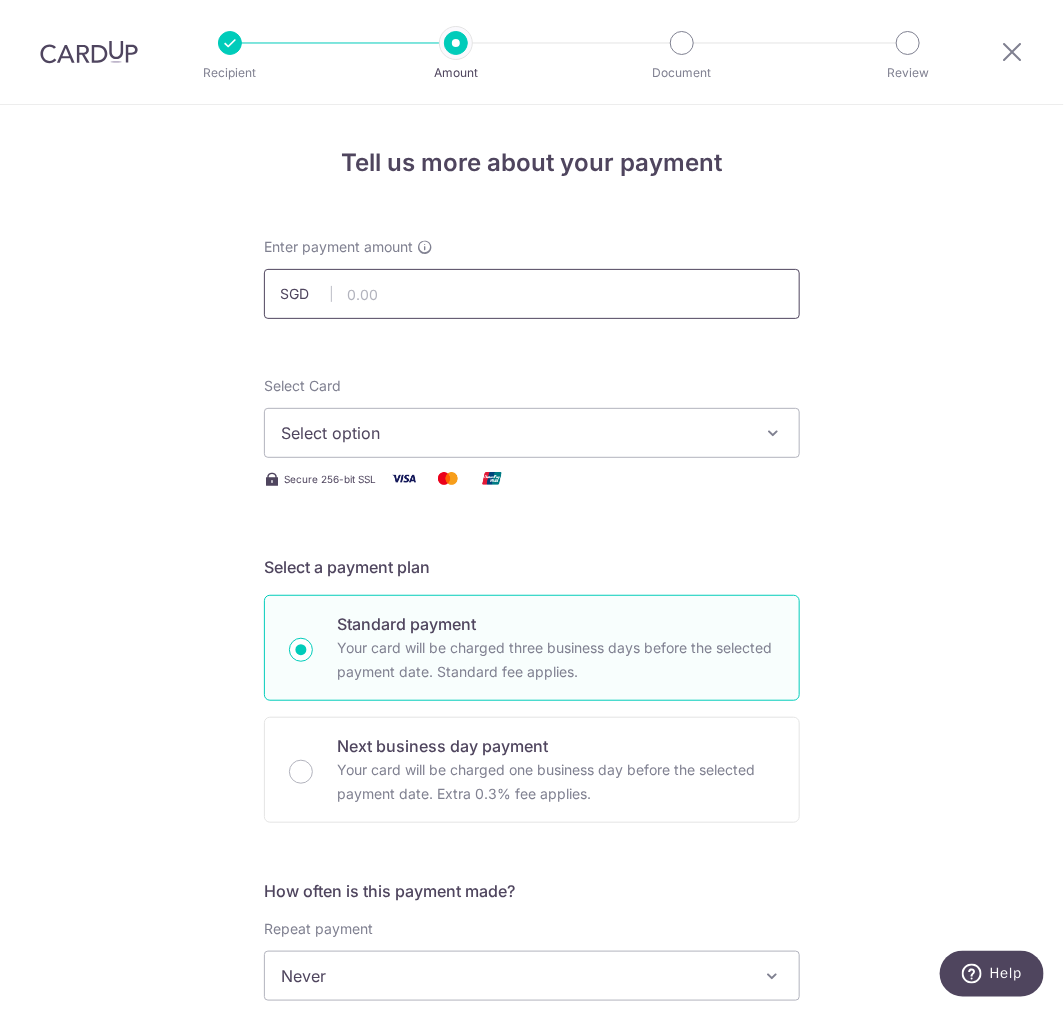 click at bounding box center [532, 294] 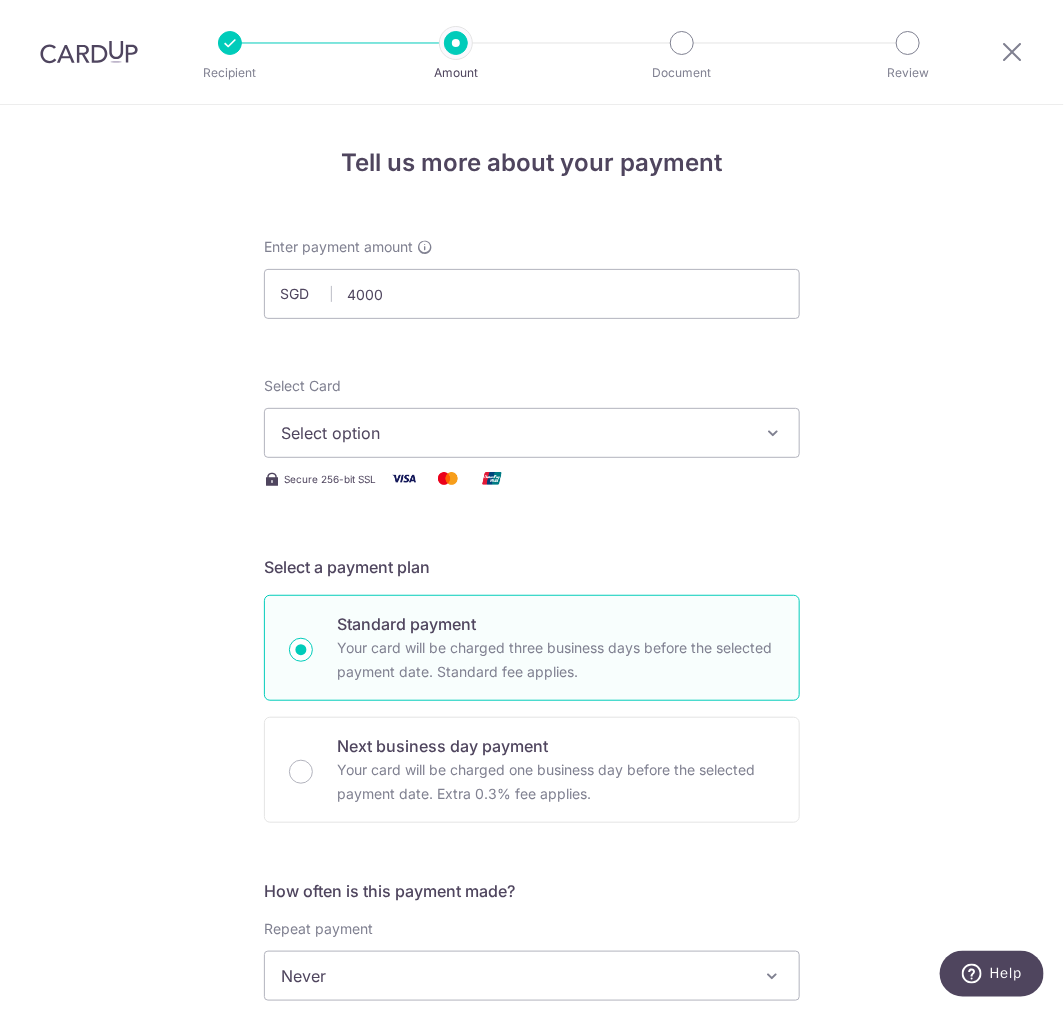 type on "4,000.00" 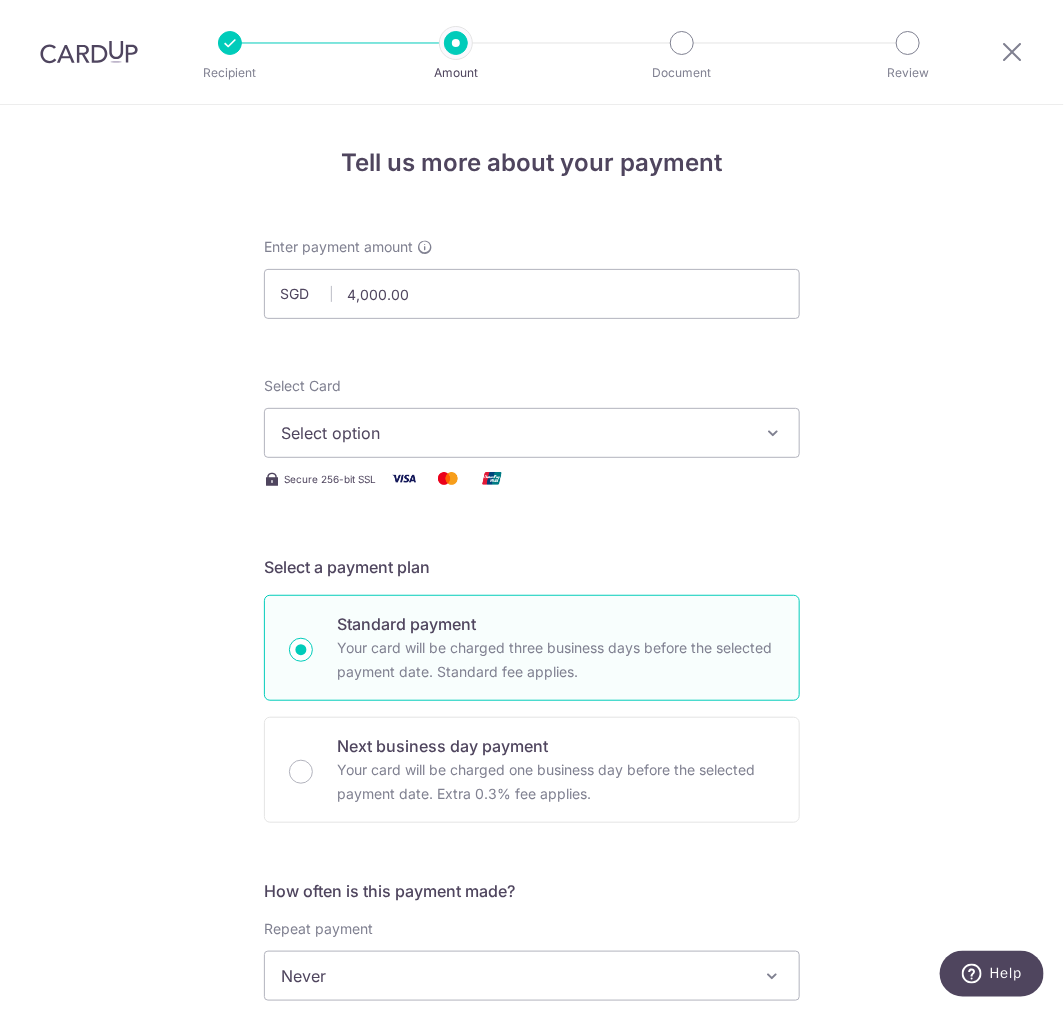 click on "Tell us more about your payment
Enter payment amount
SGD
4,000.00
4000.00
Select Card
Select option
Add credit card
Your Cards
**** 7975
**** 1074
**** 8816
**** 7799
Secure 256-bit SSL
Text
New card details" at bounding box center [532, 1009] 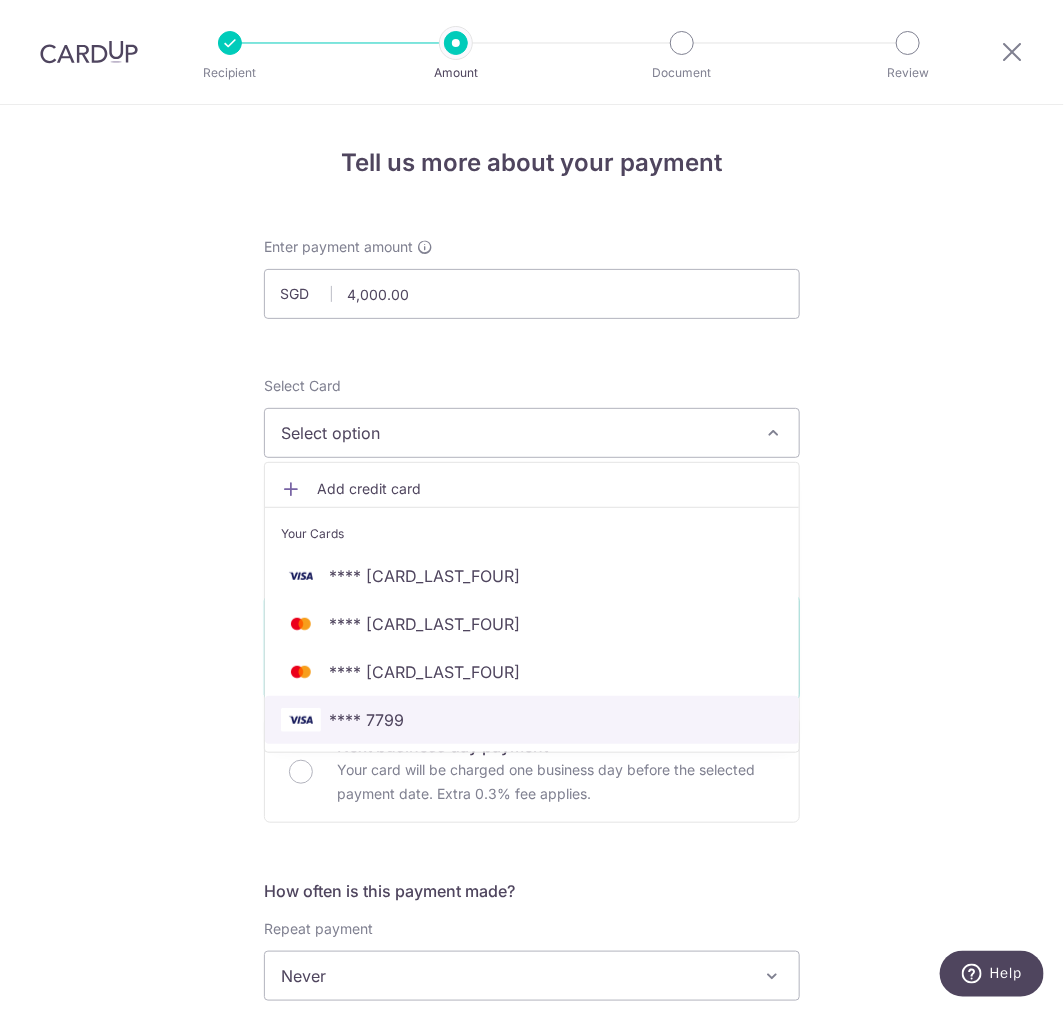 click on "**** 7799" at bounding box center (366, 720) 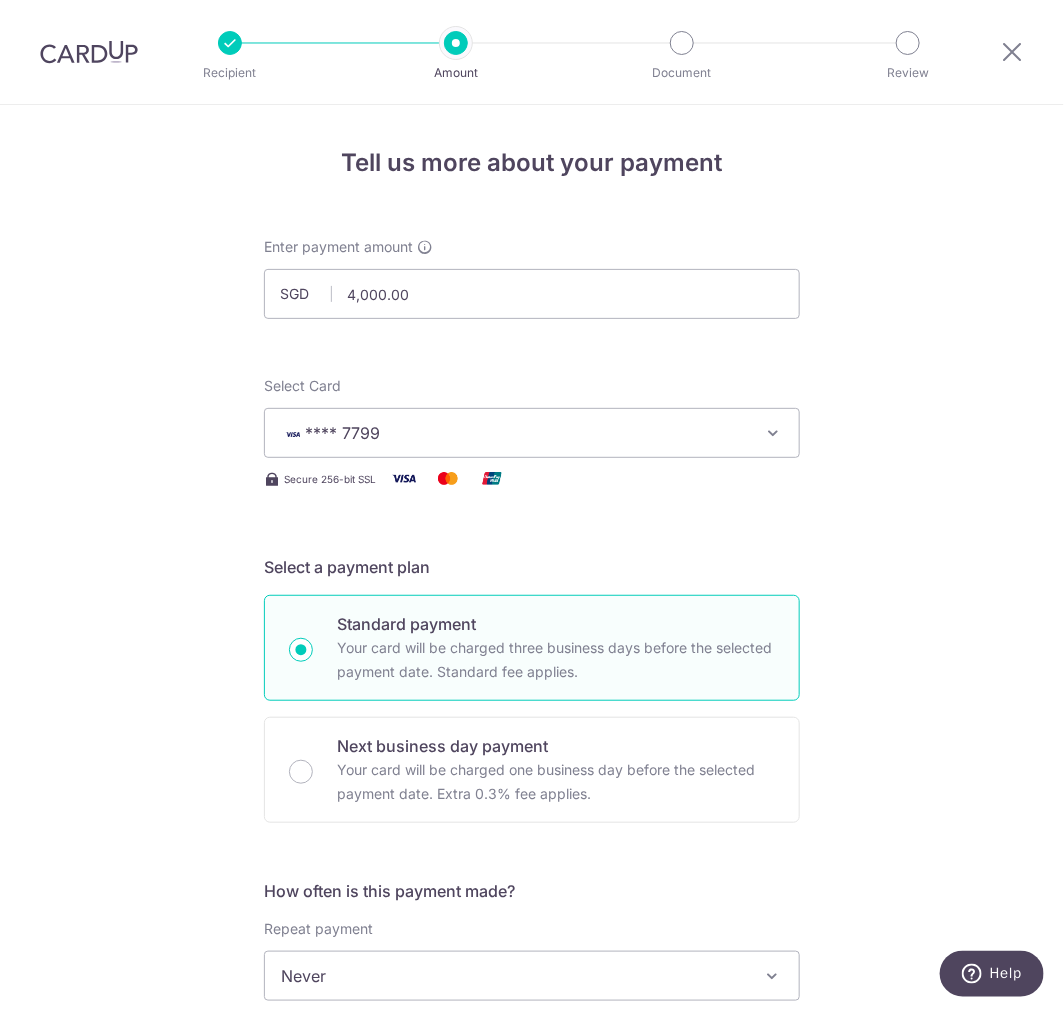 click on "Tell us more about your payment
Enter payment amount
SGD
4,000.00
4000.00
Select Card
**** 7799
Add credit card
Your Cards
**** 7975
**** 1074
**** 8816
**** 7799
Secure 256-bit SSL
Text
New card details
Card" at bounding box center [532, 1009] 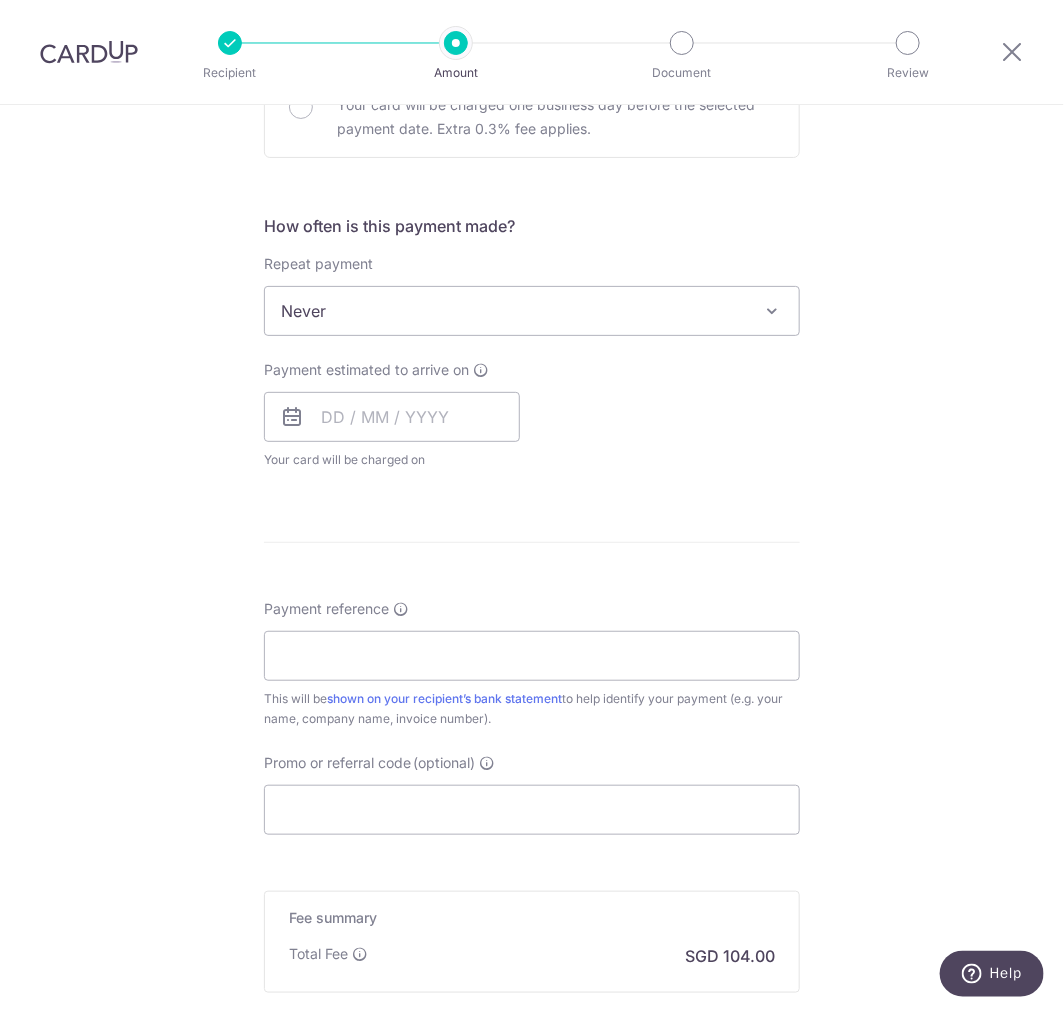 scroll, scrollTop: 666, scrollLeft: 0, axis: vertical 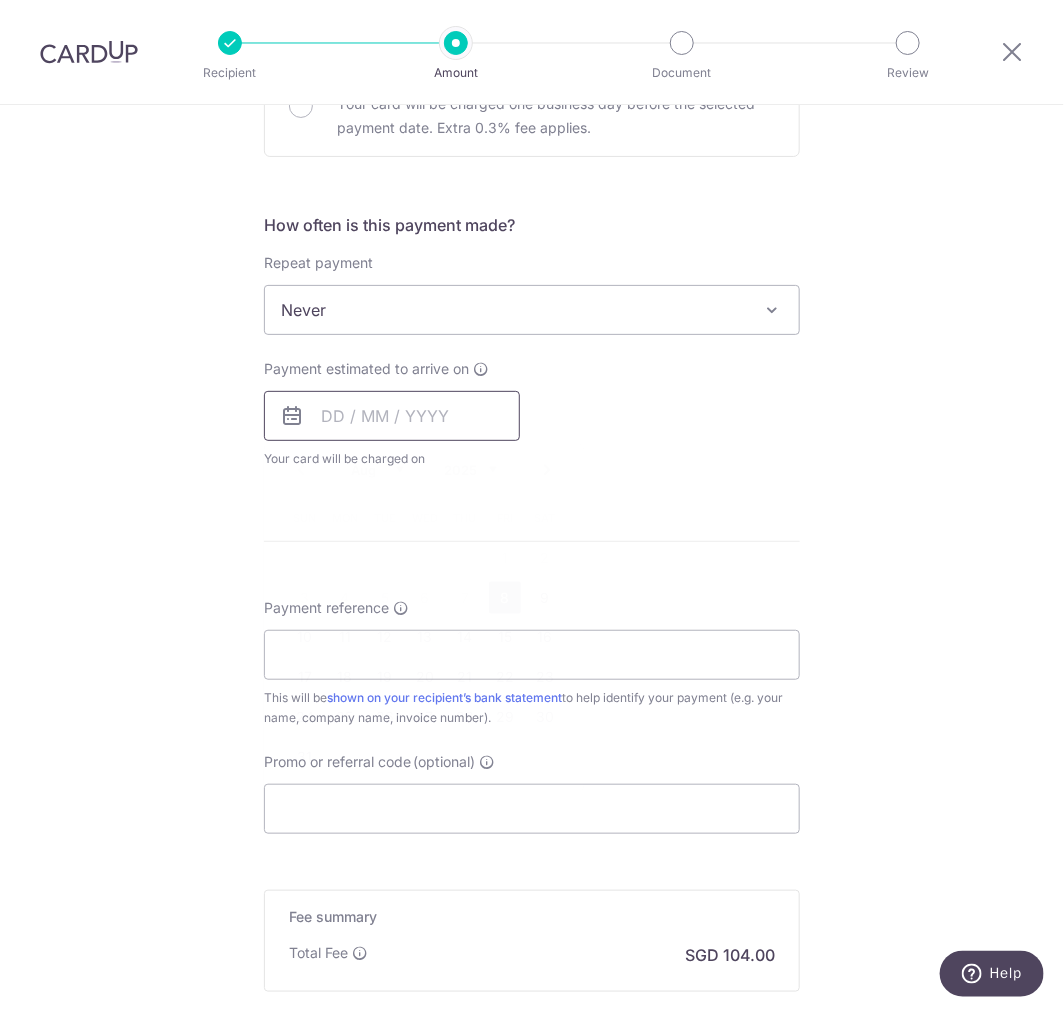 drag, startPoint x: 315, startPoint y: 418, endPoint x: 324, endPoint y: 456, distance: 39.051247 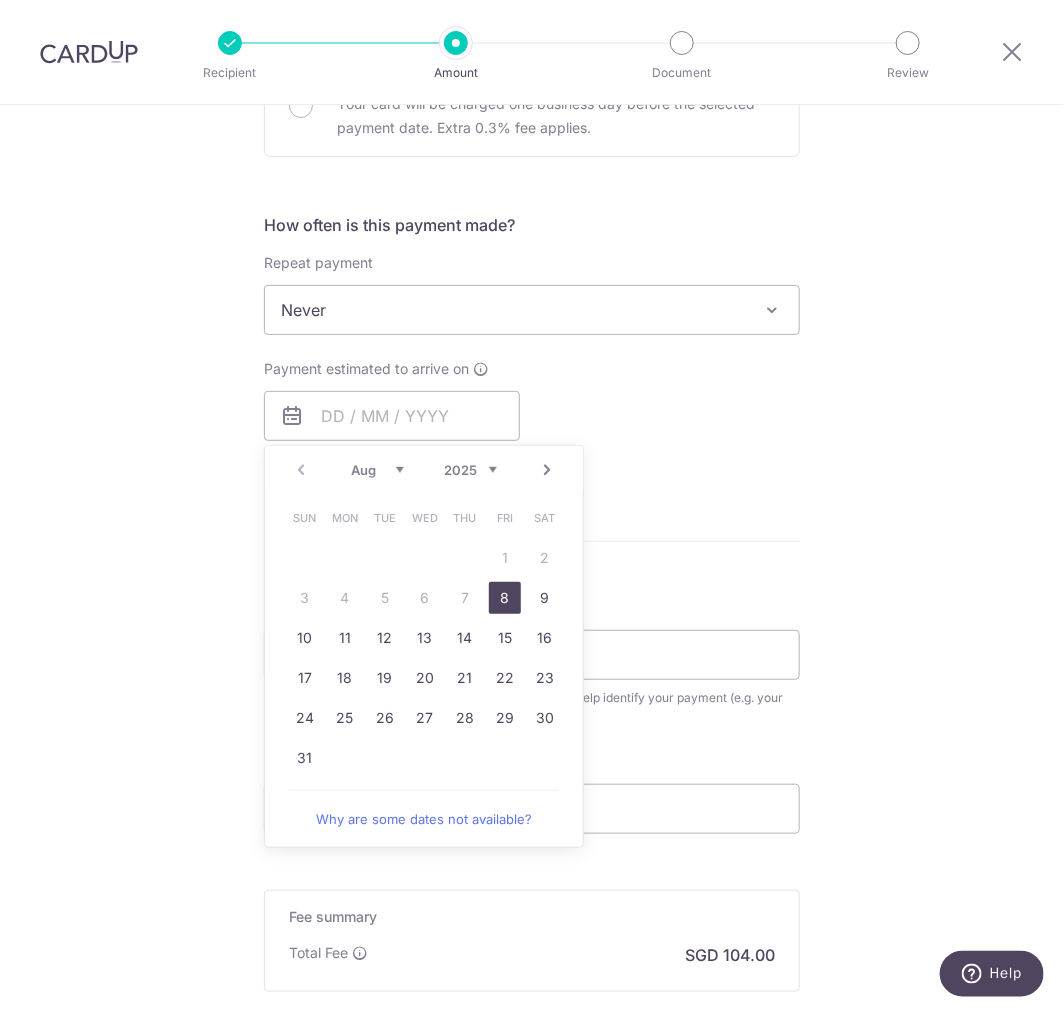 click on "8" at bounding box center [505, 598] 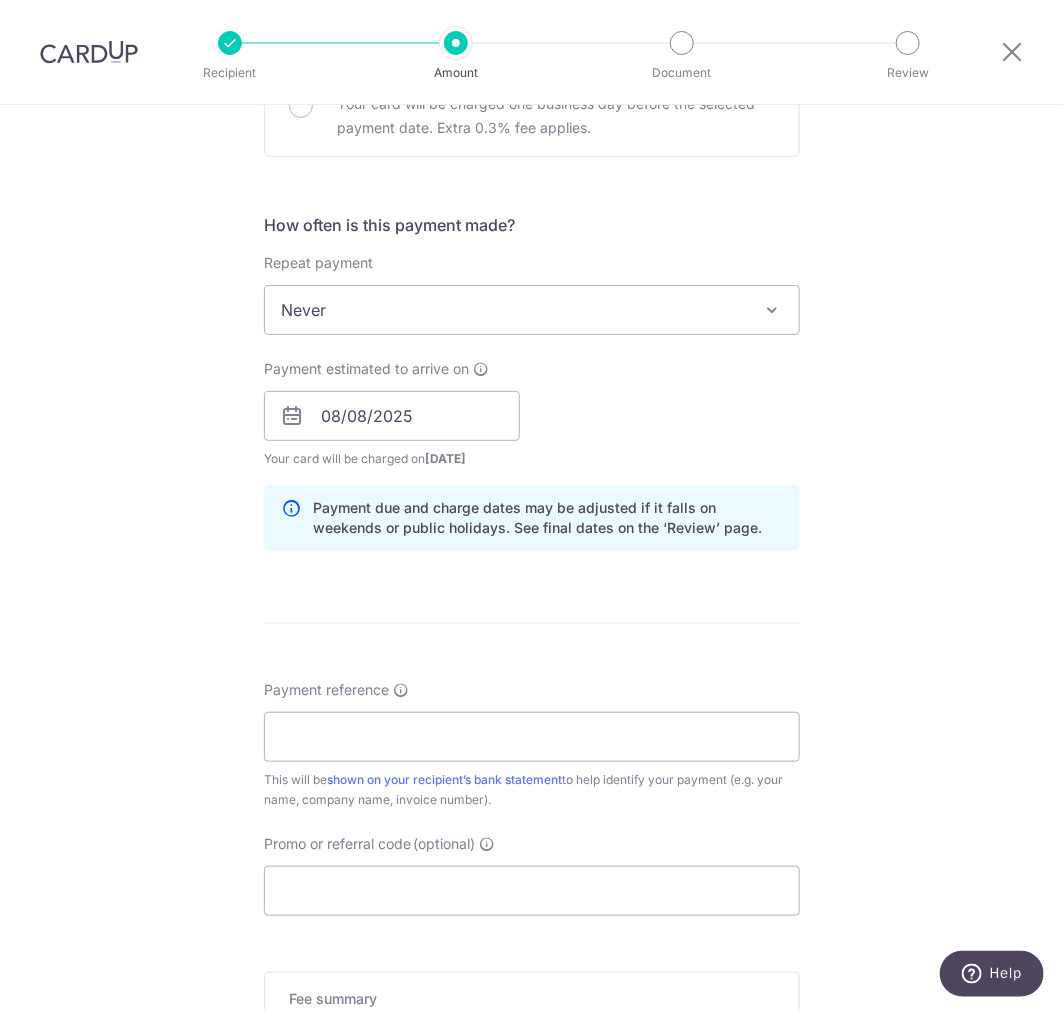 click on "Tell us more about your payment
Enter payment amount
SGD
4,000.00
4000.00
Select Card
**** 7799
Add credit card
Your Cards
**** 7975
**** 1074
**** 8816
**** 7799
Secure 256-bit SSL
Text
New card details
Card" at bounding box center [532, 384] 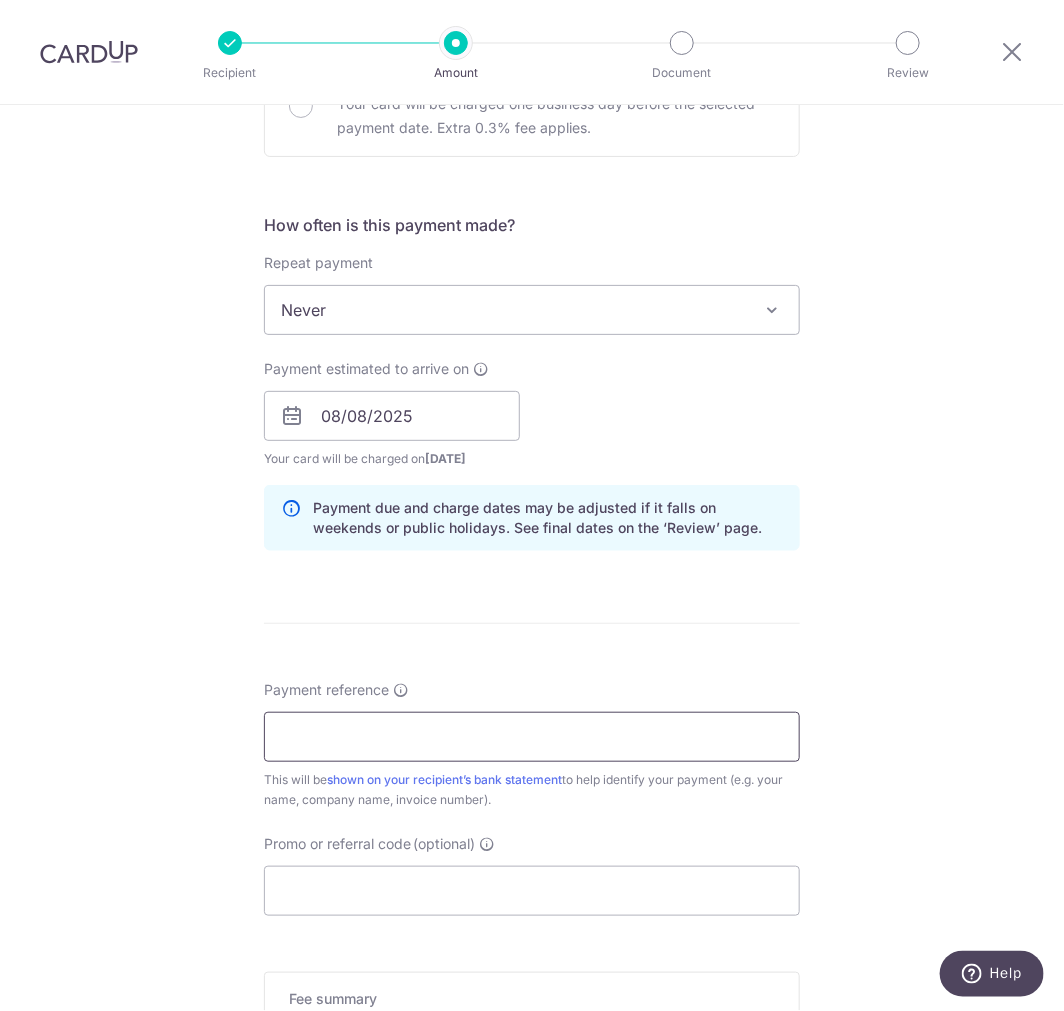 click on "Payment reference" at bounding box center [532, 737] 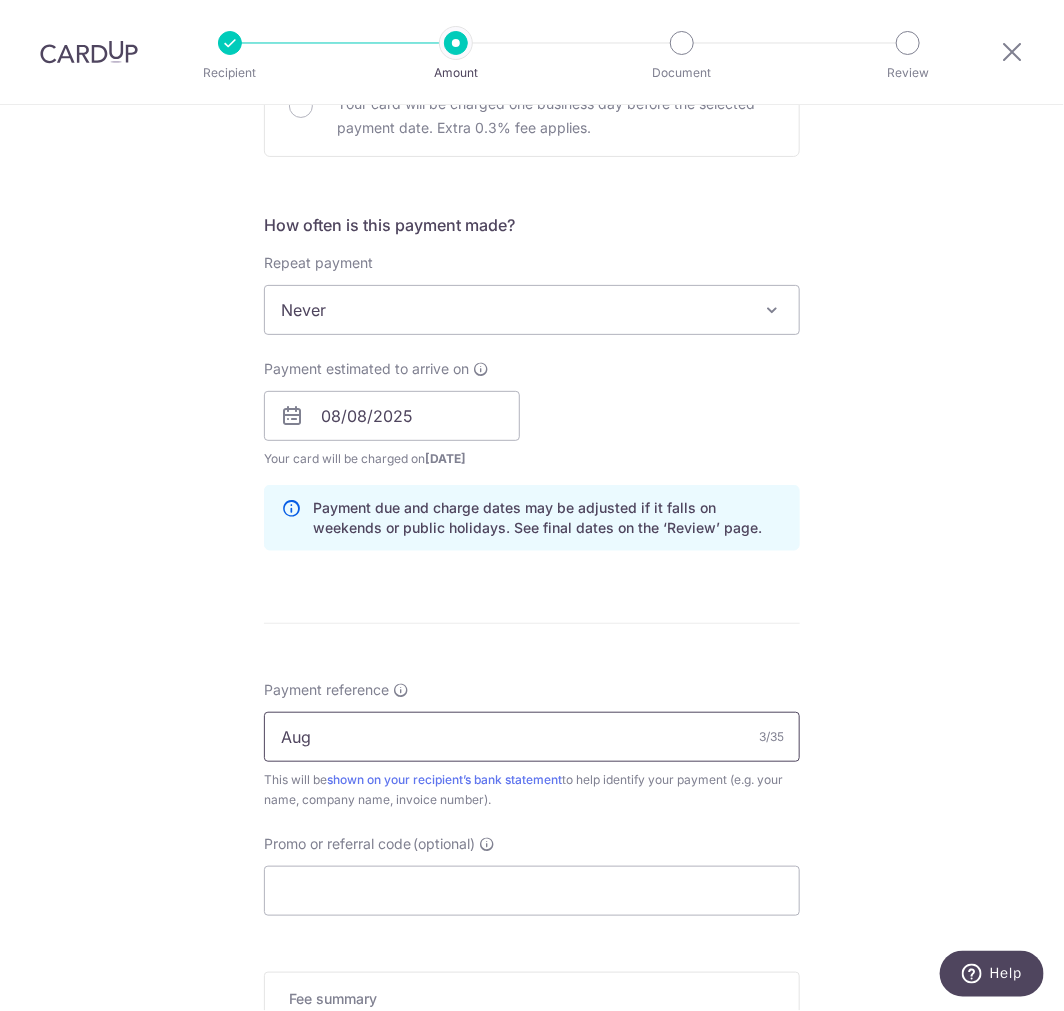 type on "Aug admin fee" 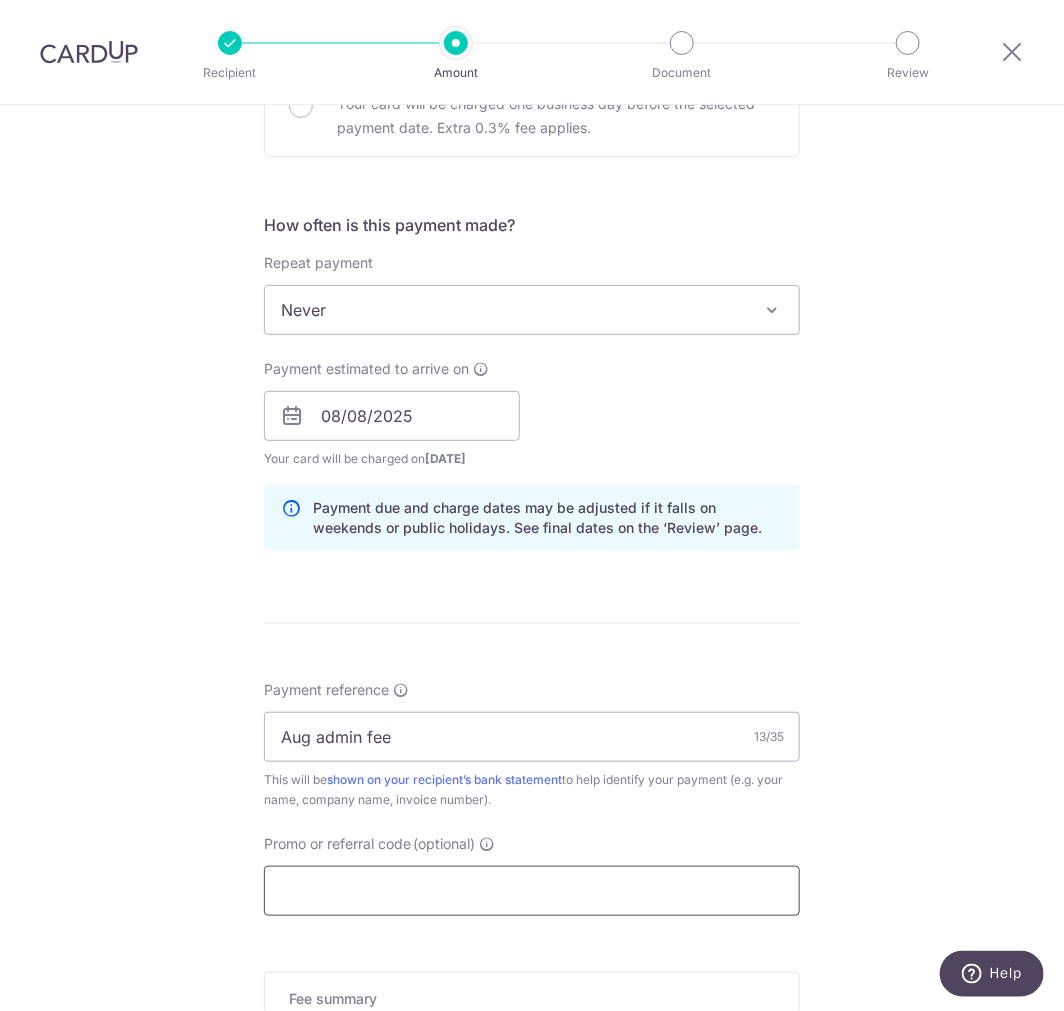 click on "Promo or referral code
(optional)" at bounding box center [532, 891] 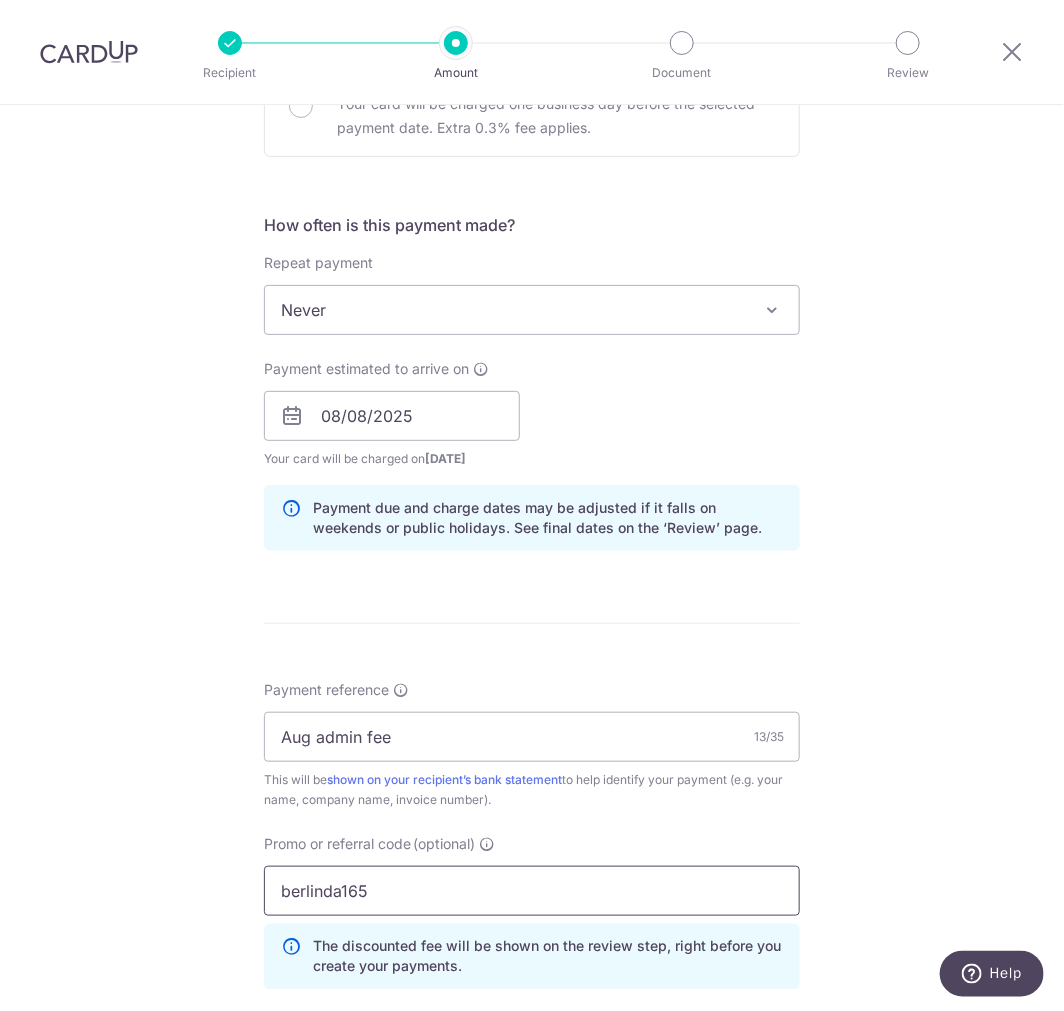 type on "berlinda165" 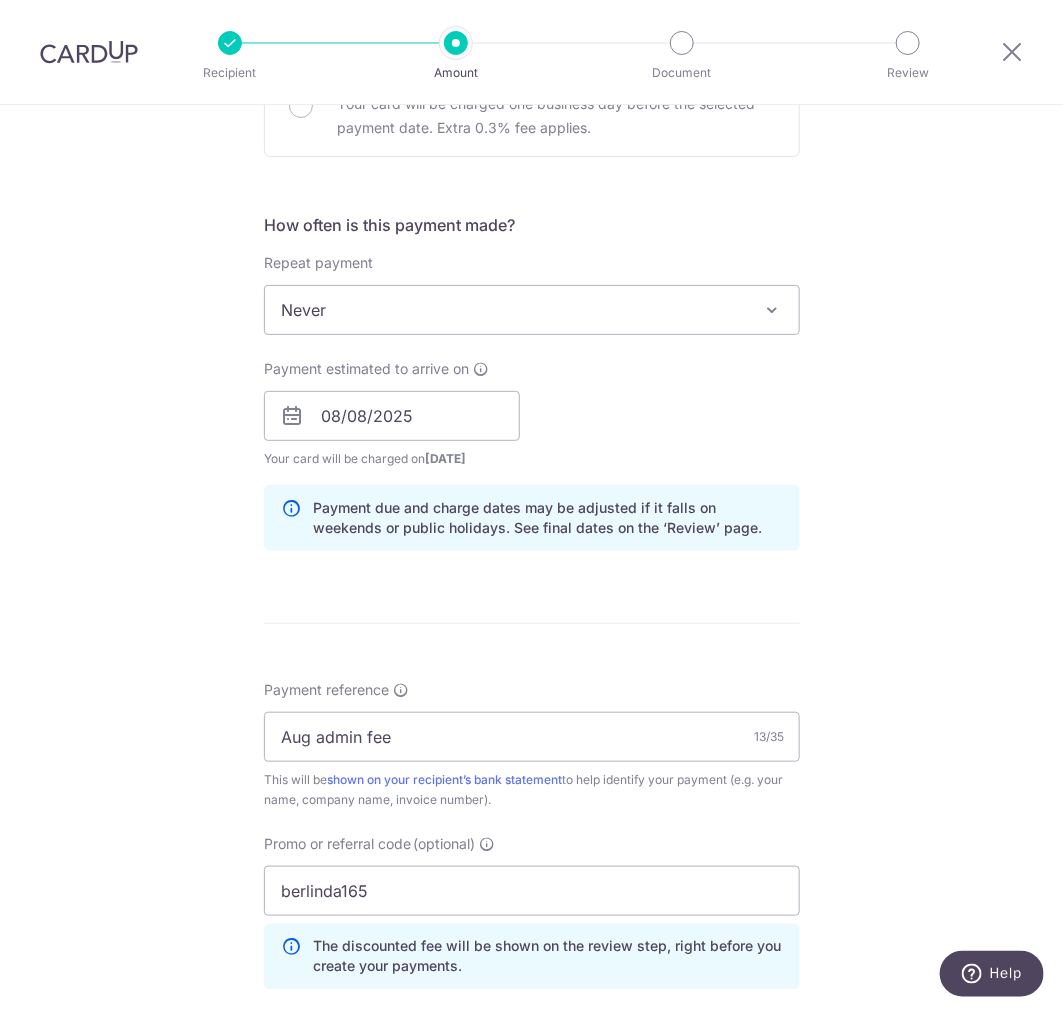 click on "Tell us more about your payment
Enter payment amount
SGD
4,000.00
4000.00
Select Card
**** 7799
Add credit card
Your Cards
**** 7975
**** 1074
**** 8816
**** 7799
Secure 256-bit SSL
Text
New card details
Card" at bounding box center [532, 429] 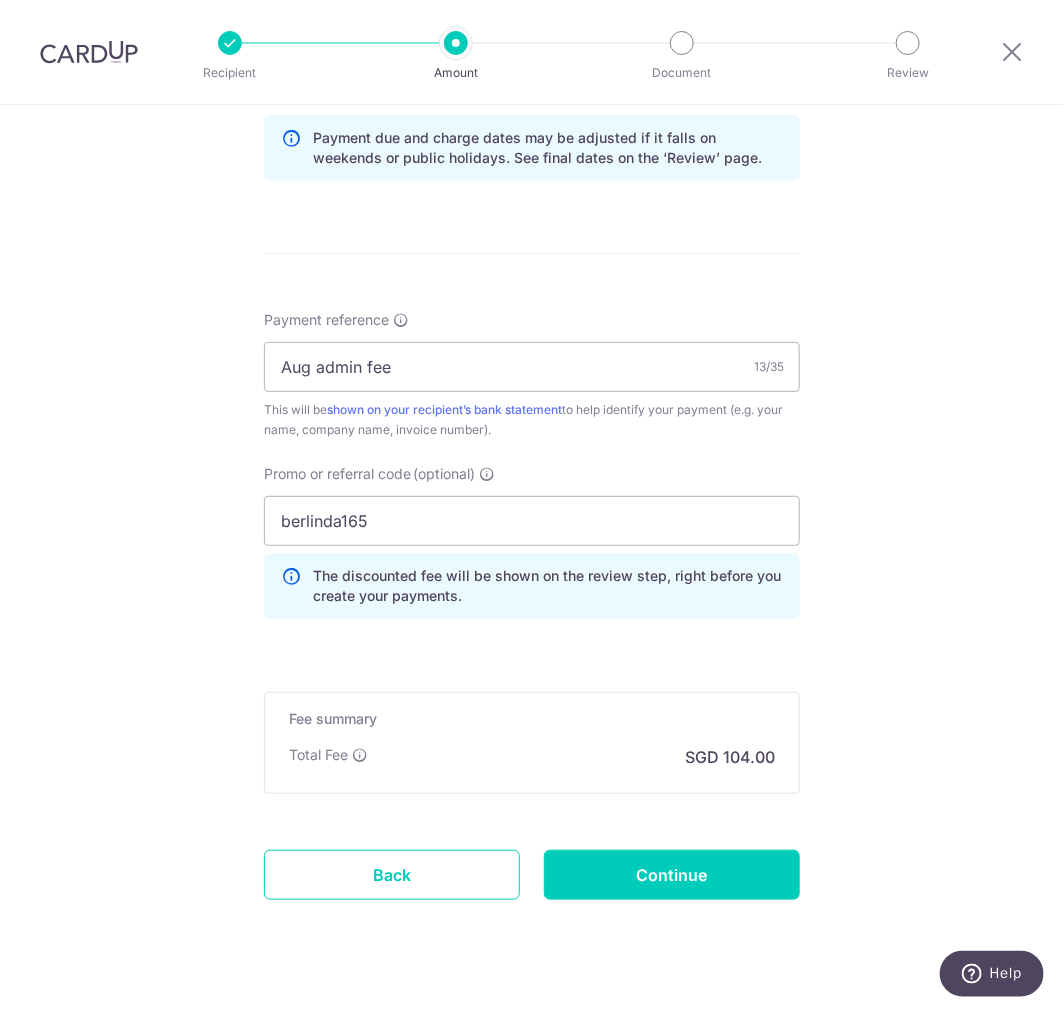 scroll, scrollTop: 1075, scrollLeft: 0, axis: vertical 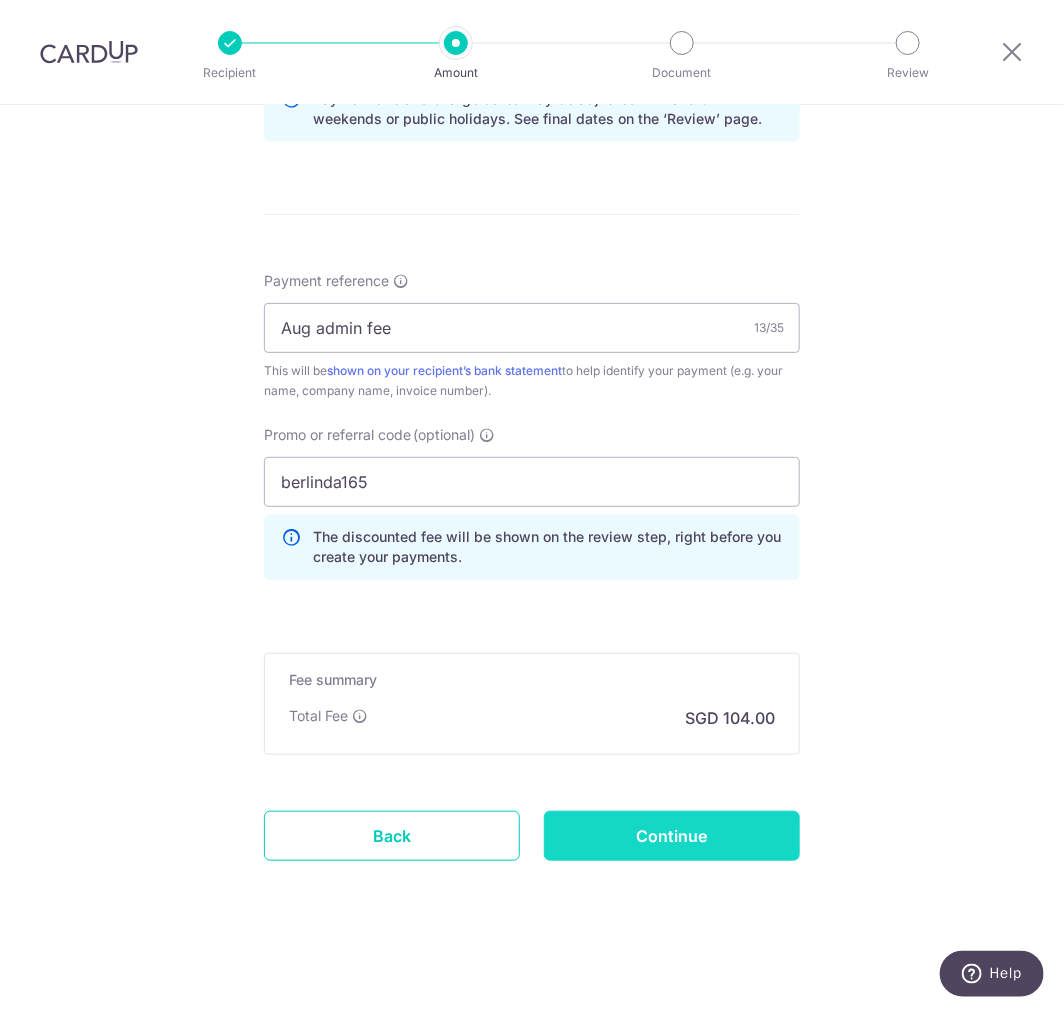 click on "Continue" at bounding box center (672, 836) 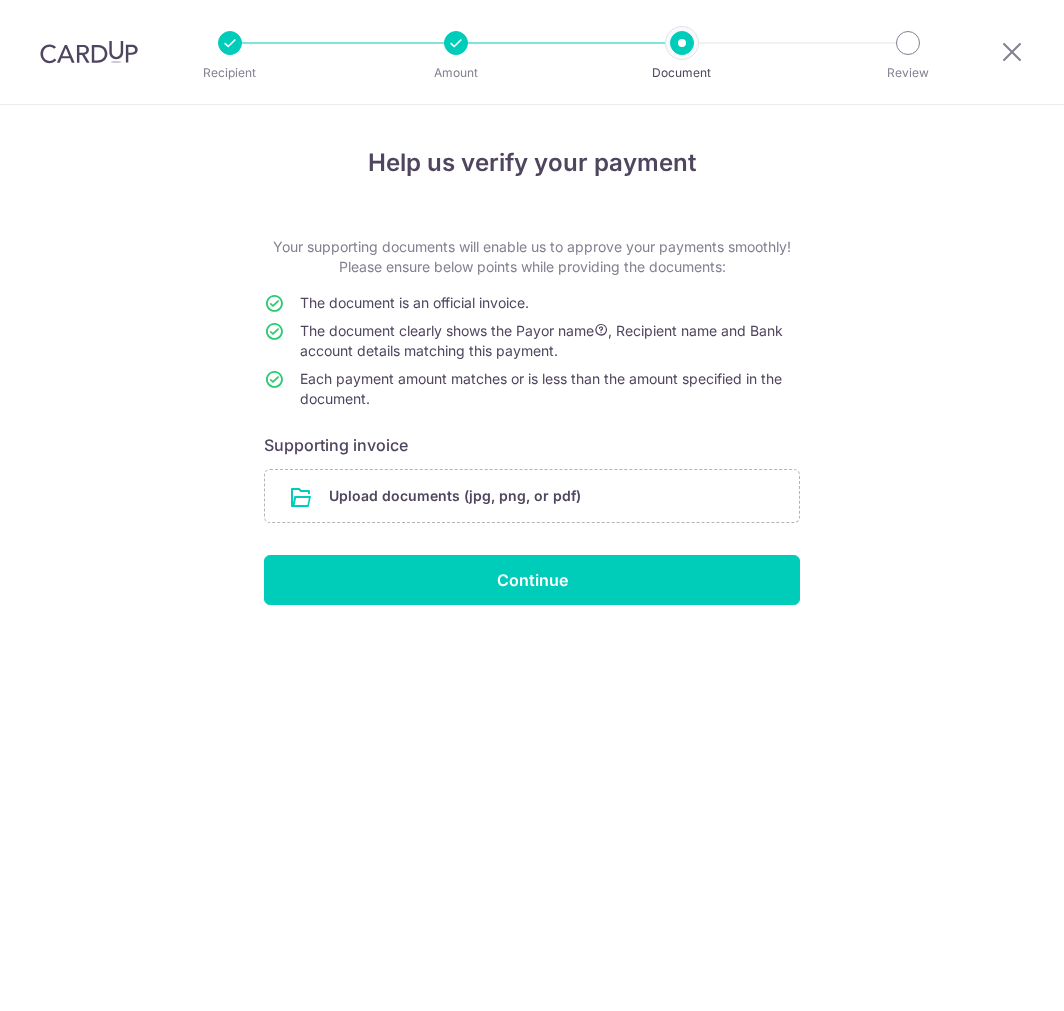 scroll, scrollTop: 0, scrollLeft: 0, axis: both 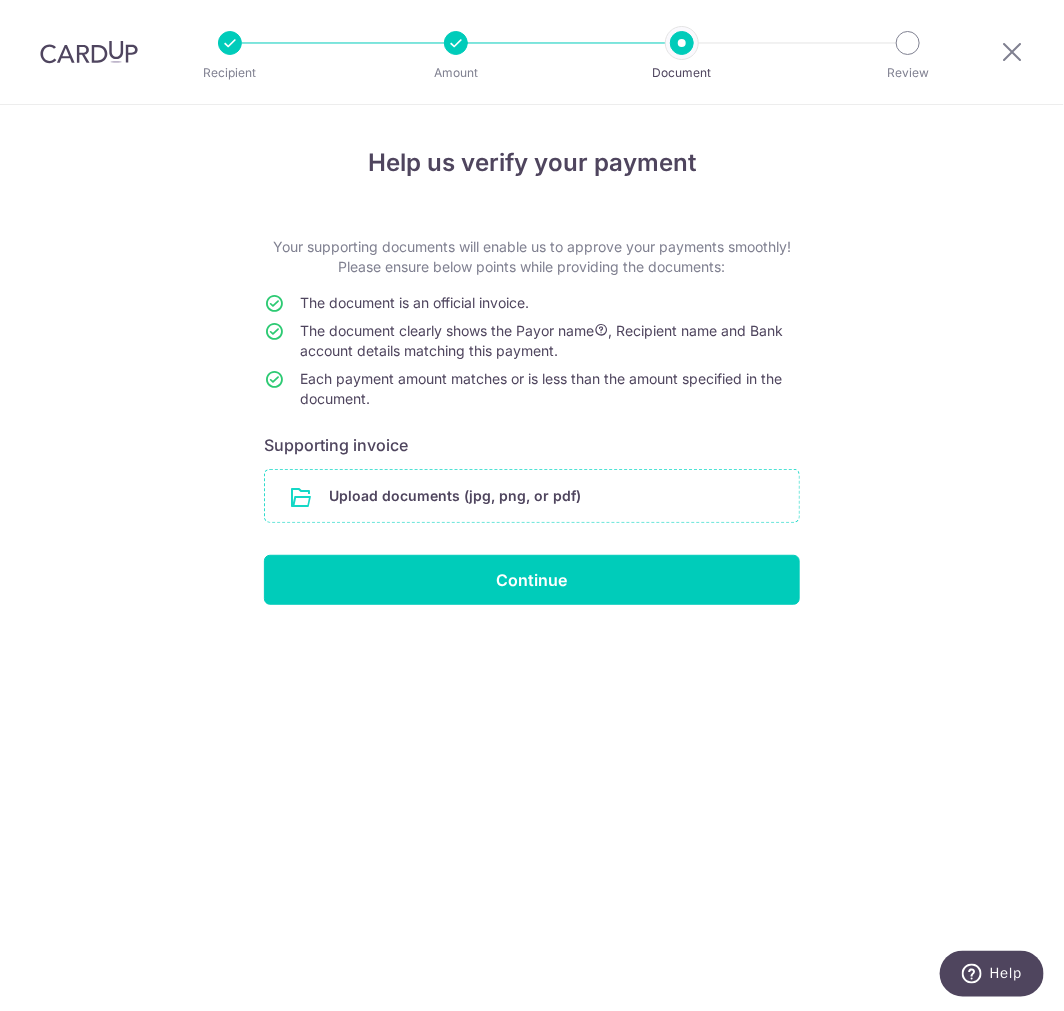 click at bounding box center [532, 496] 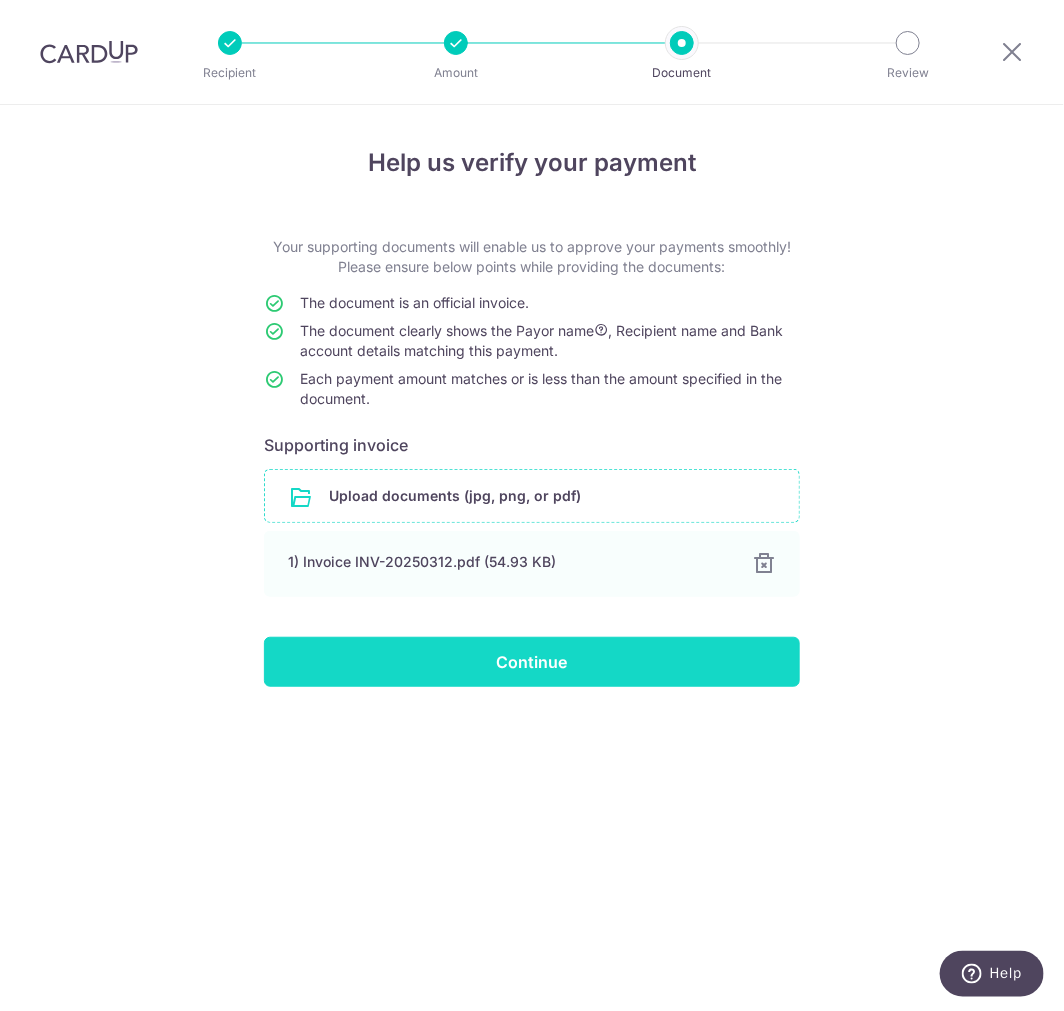 click on "Continue" at bounding box center (532, 662) 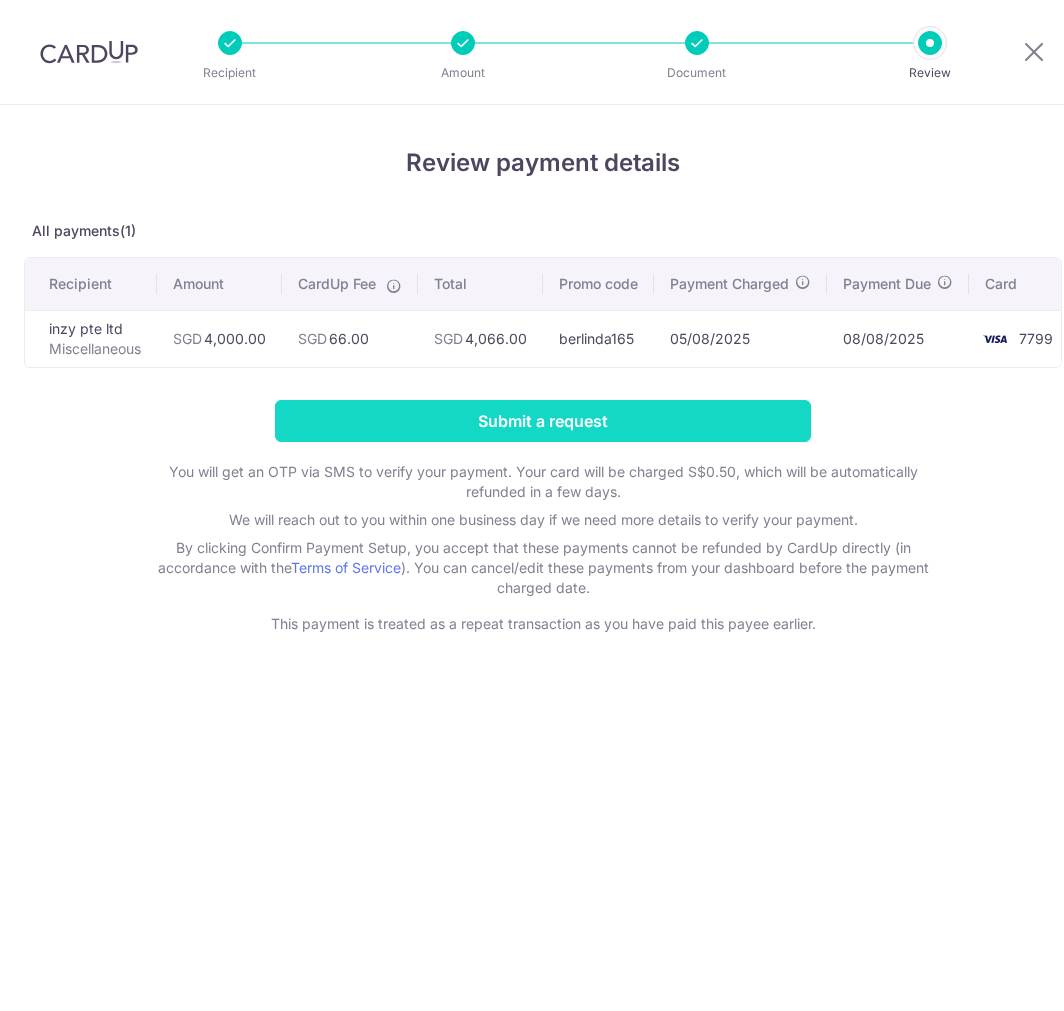 scroll, scrollTop: 0, scrollLeft: 0, axis: both 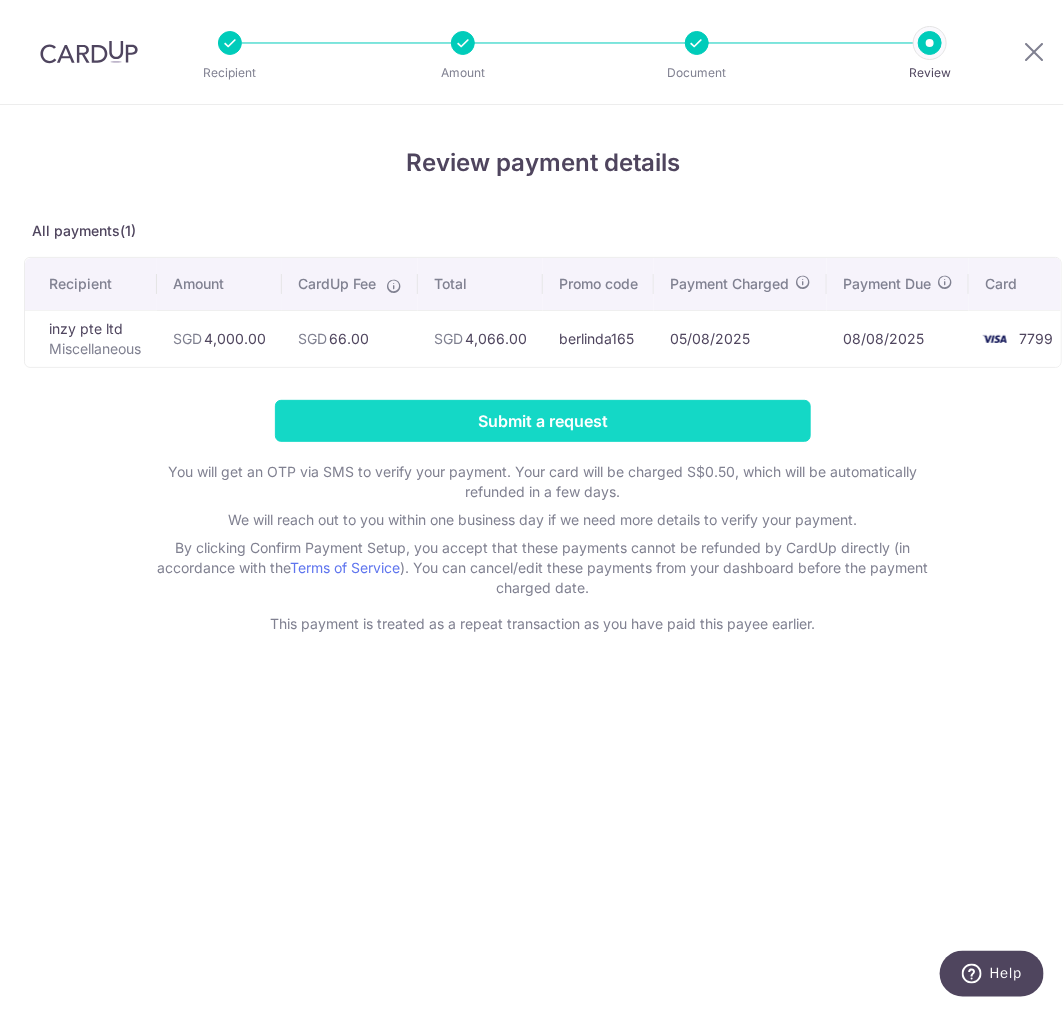 click on "Submit a request" at bounding box center (543, 421) 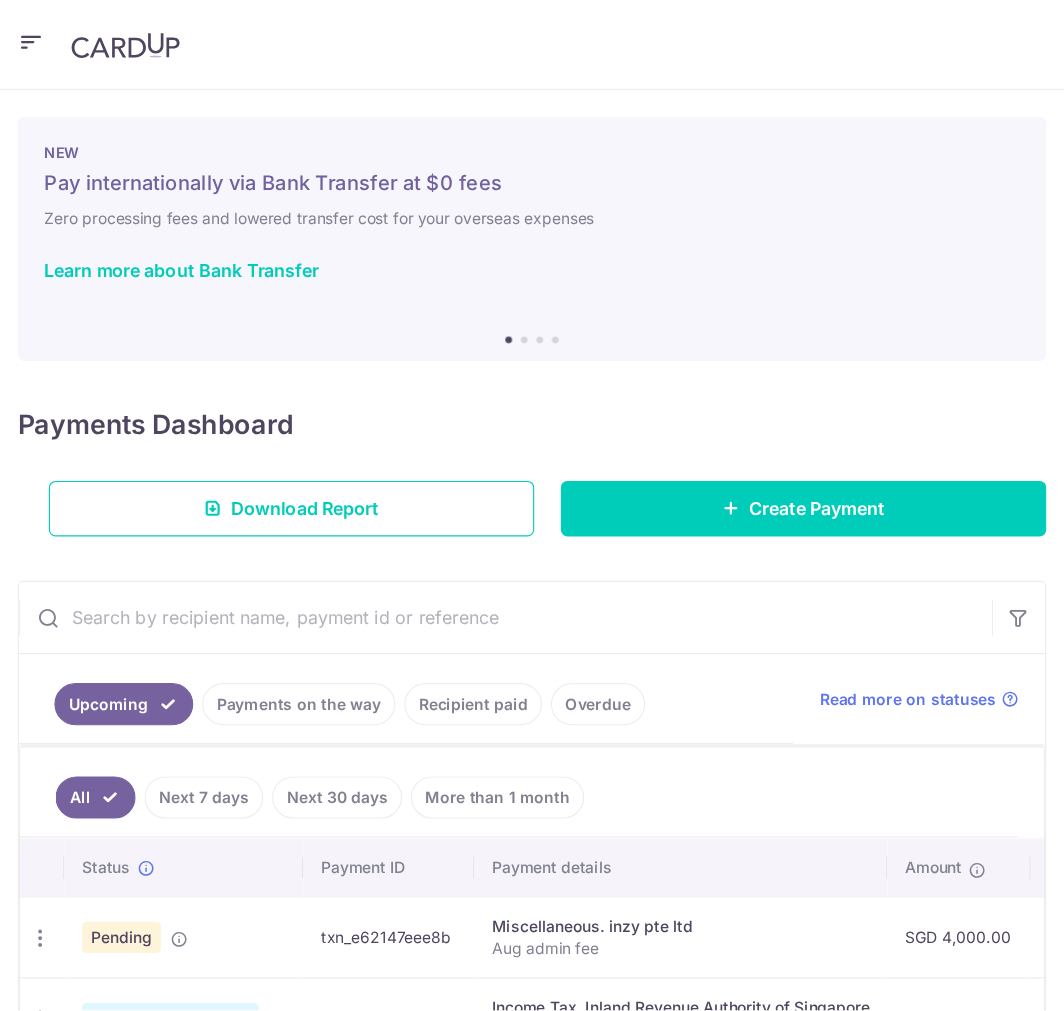 scroll, scrollTop: 0, scrollLeft: 0, axis: both 